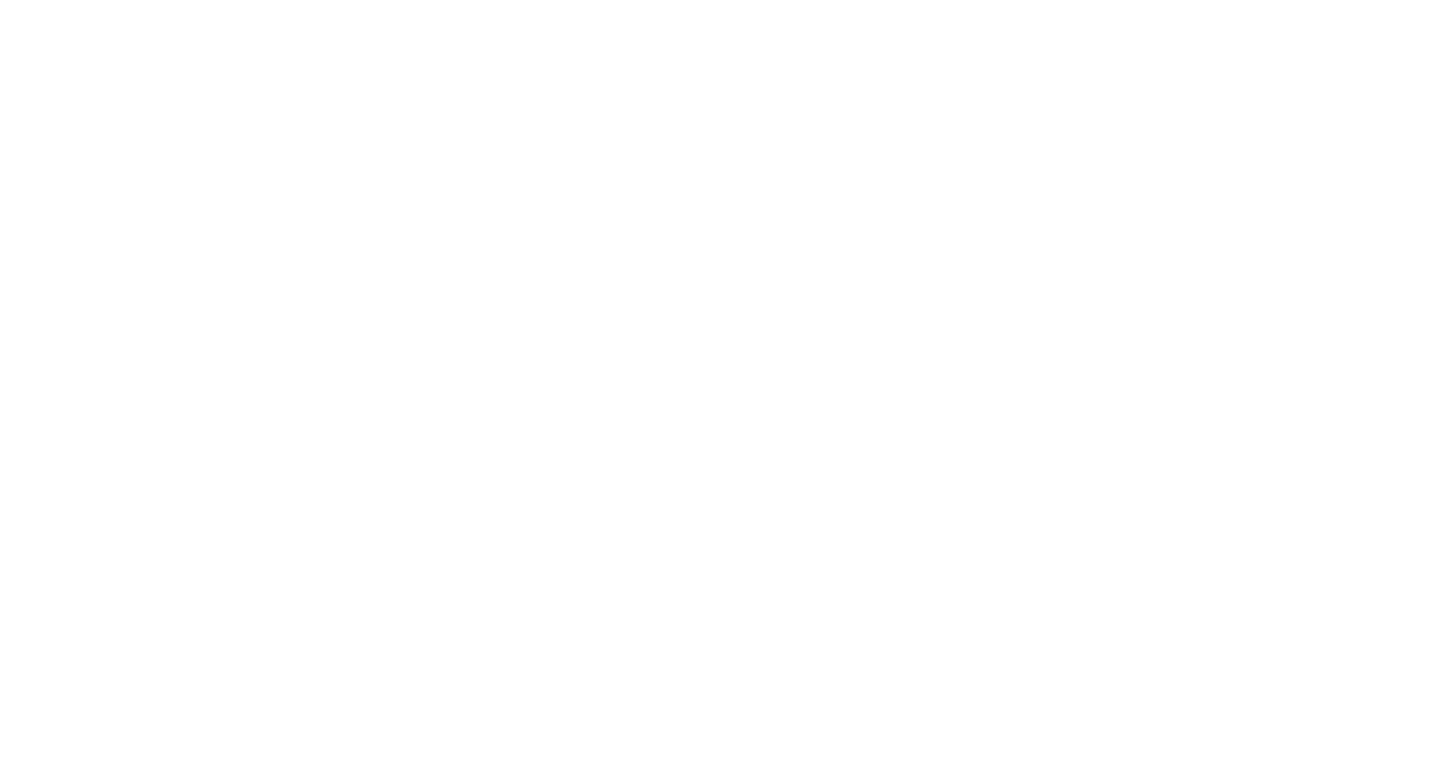 scroll, scrollTop: 0, scrollLeft: 0, axis: both 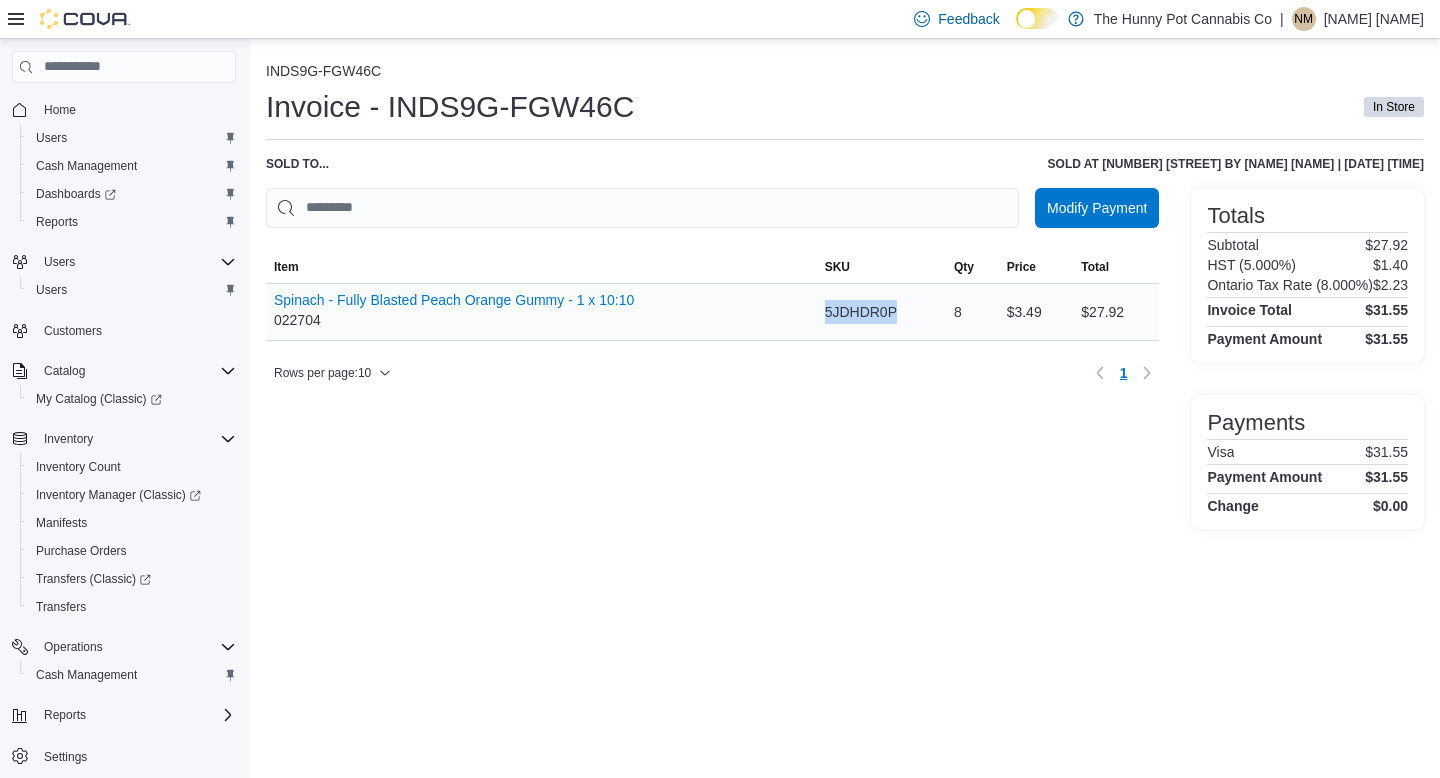 drag, startPoint x: 808, startPoint y: 314, endPoint x: 917, endPoint y: 308, distance: 109.165016 